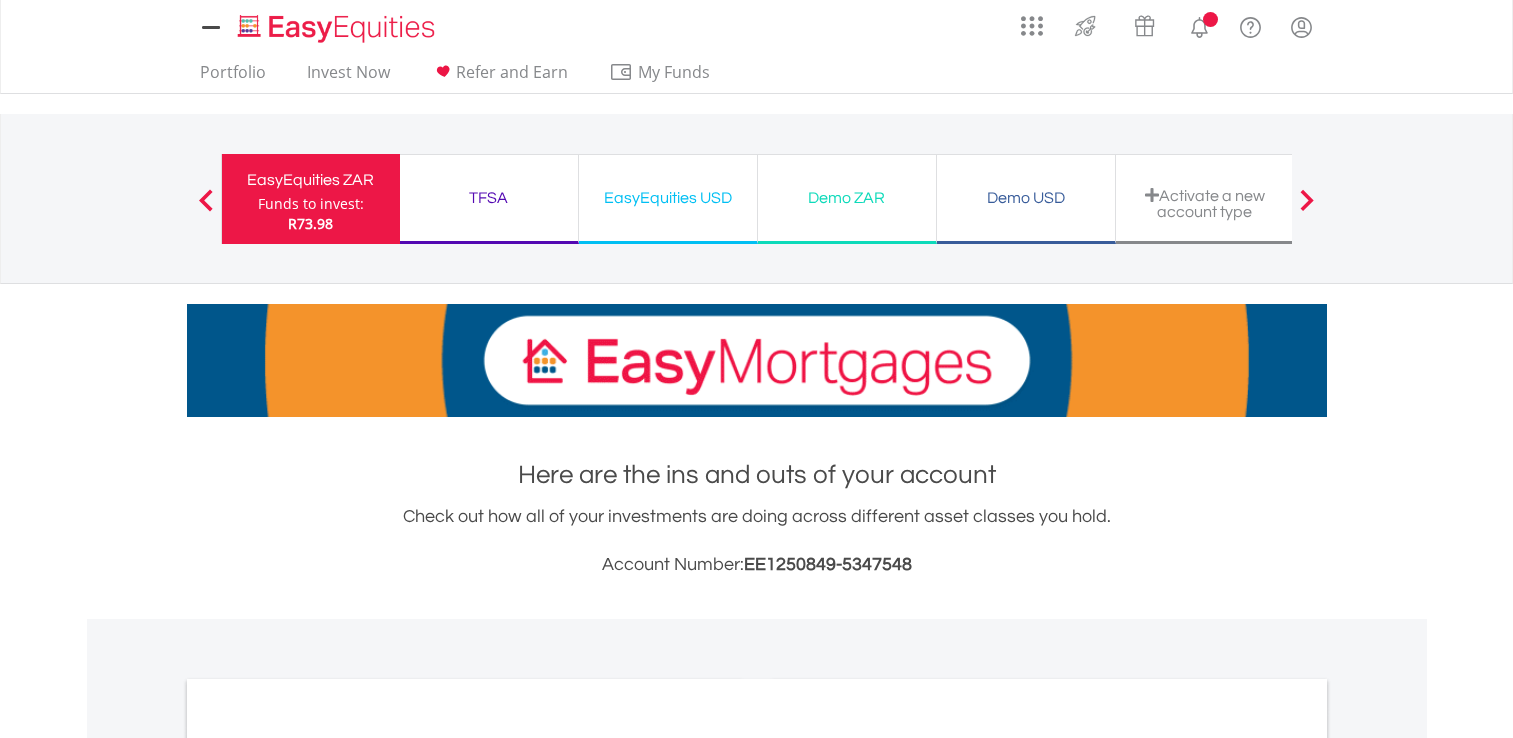 scroll, scrollTop: 0, scrollLeft: 0, axis: both 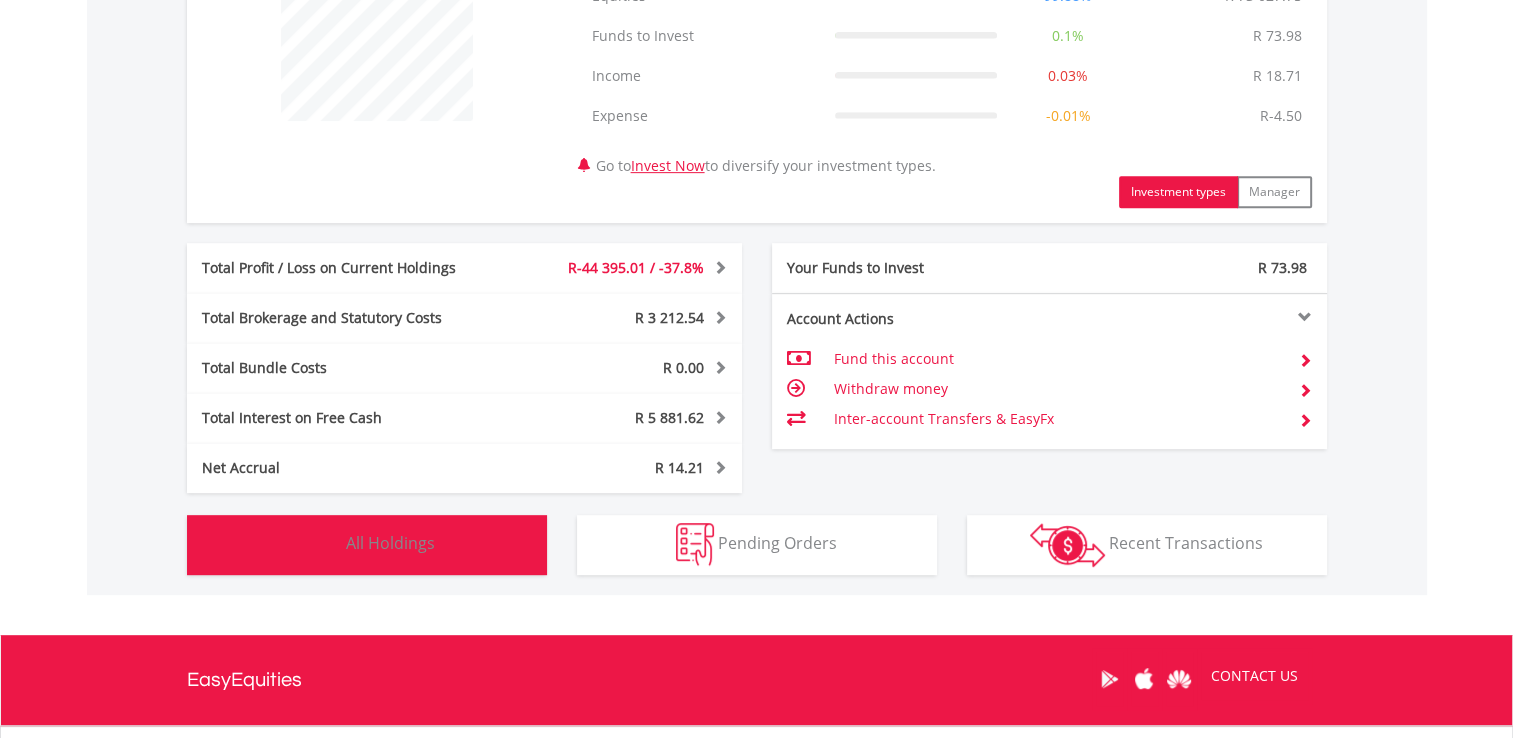 click on "All Holdings" at bounding box center (390, 543) 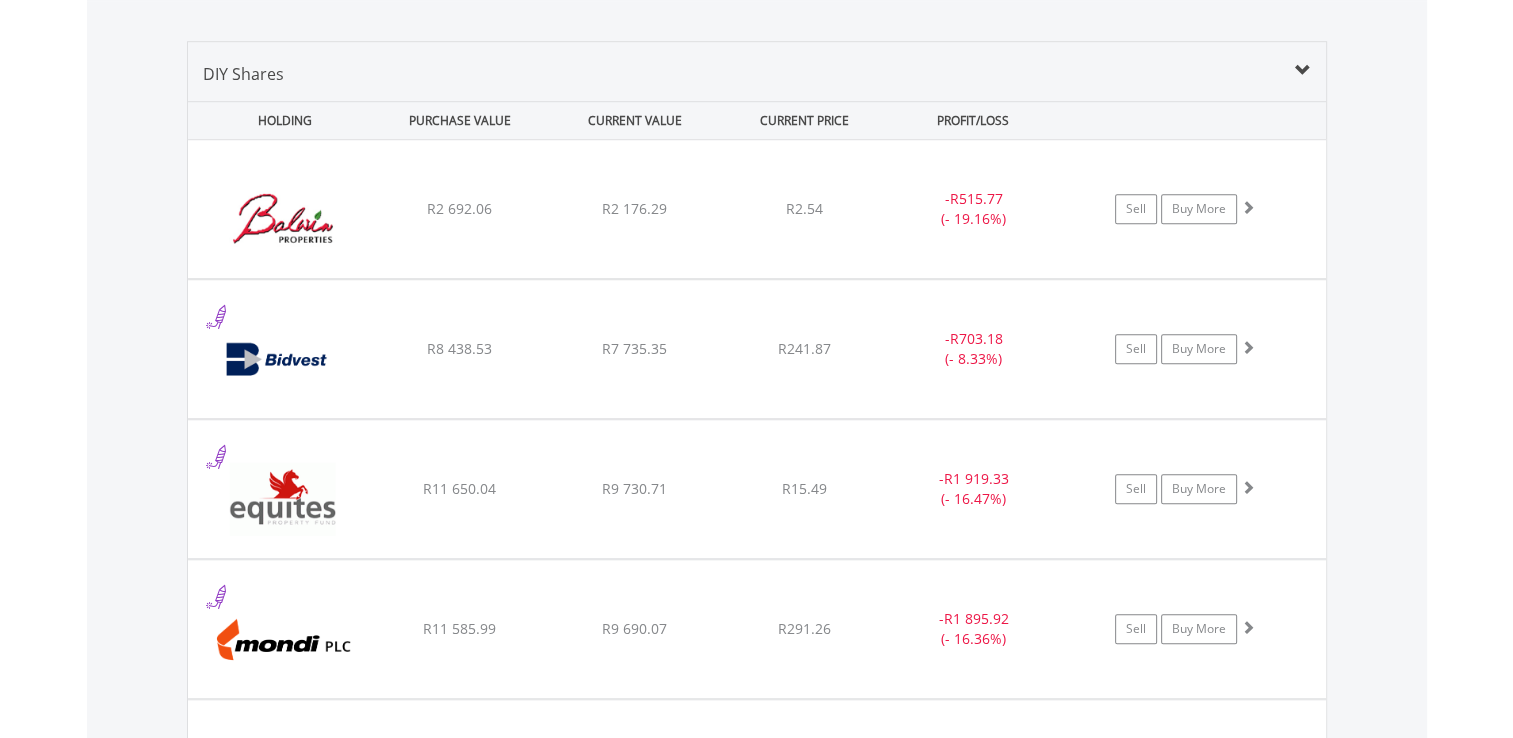 scroll, scrollTop: 1481, scrollLeft: 0, axis: vertical 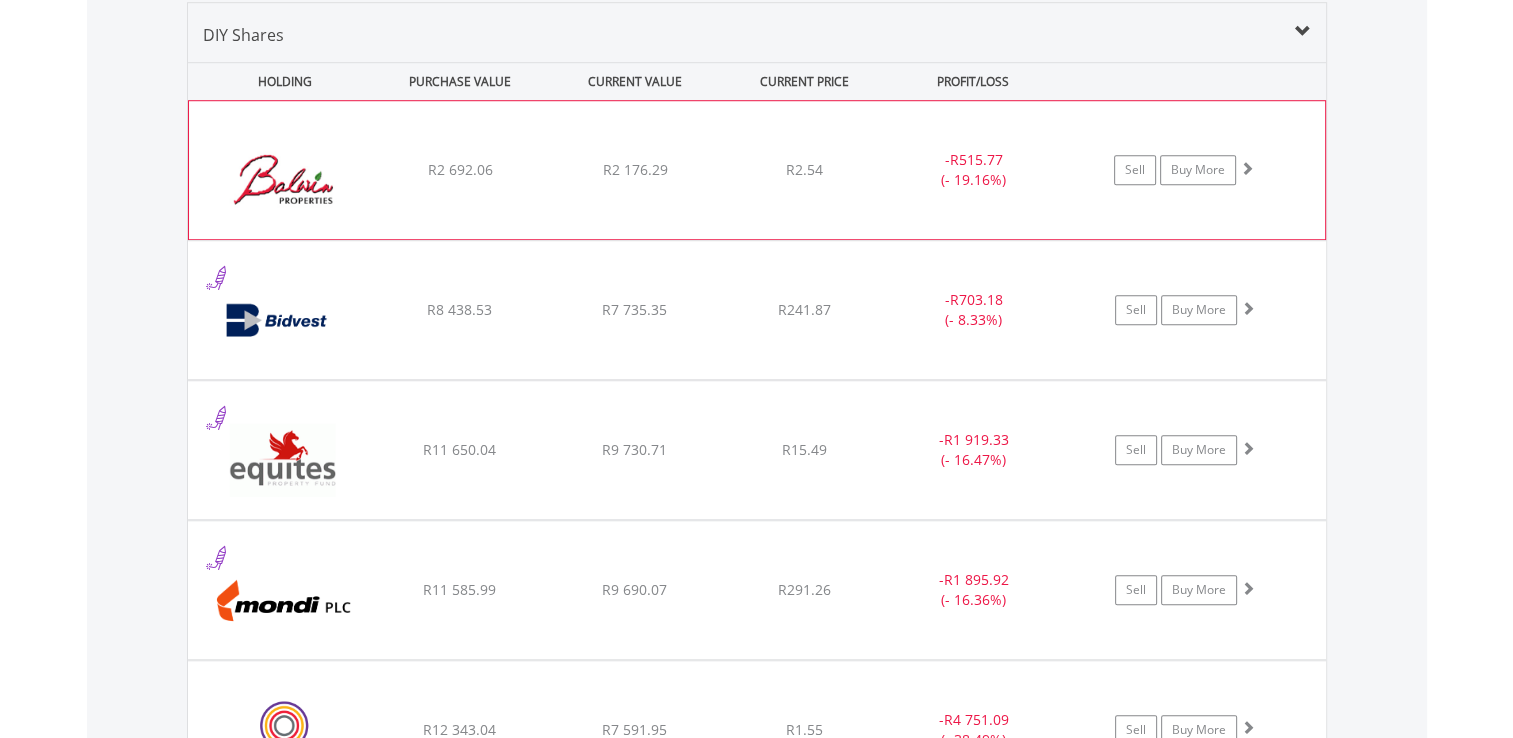 click on "﻿
[PERSON_NAME] Properties Limited
R2 692.06
R2 176.29
R2.54
-  R515.77 (- 19.16%)
Sell
Buy More" at bounding box center [757, 170] 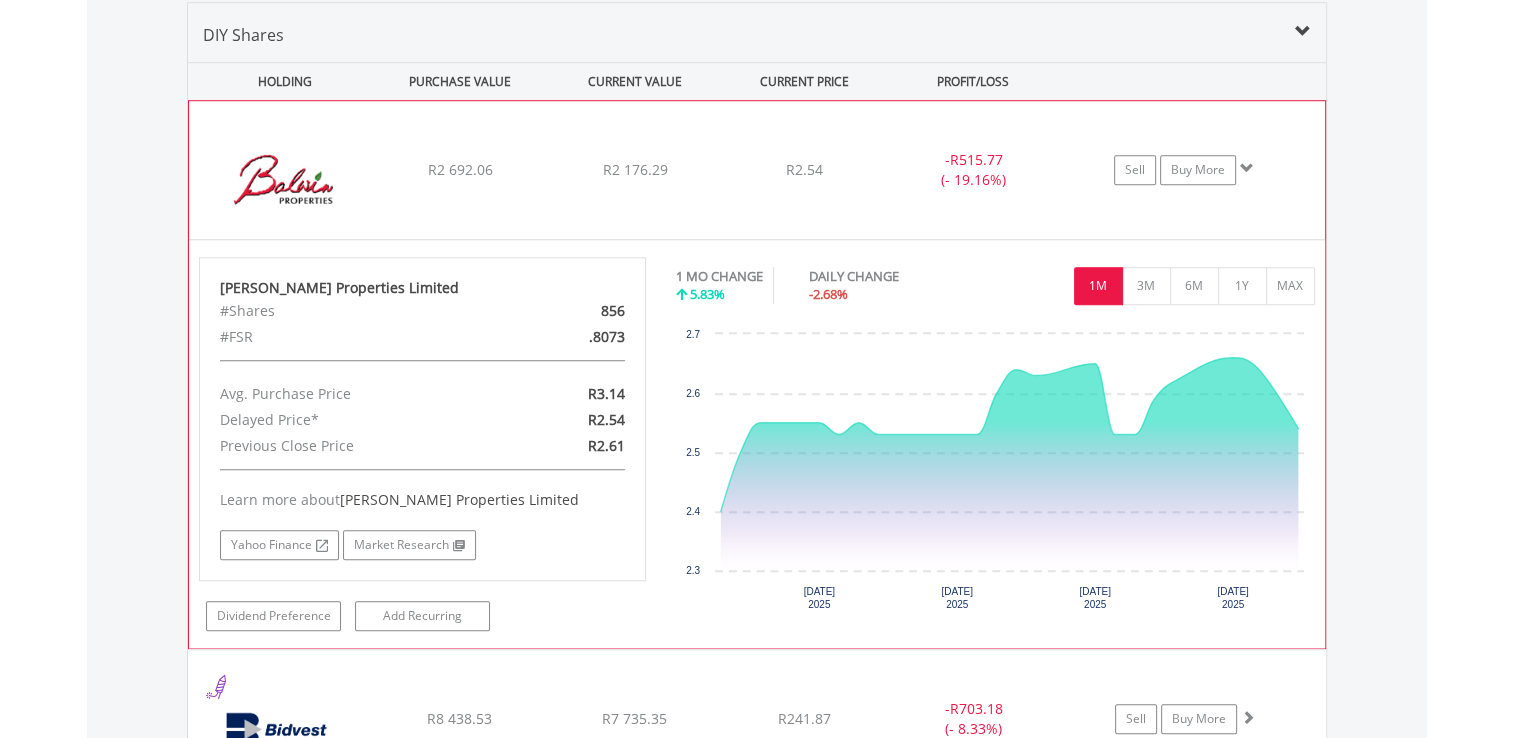 click on "﻿
[PERSON_NAME] Properties Limited
R2 692.06
R2 176.29
R2.54
-  R515.77 (- 19.16%)
Sell
Buy More" at bounding box center [757, 170] 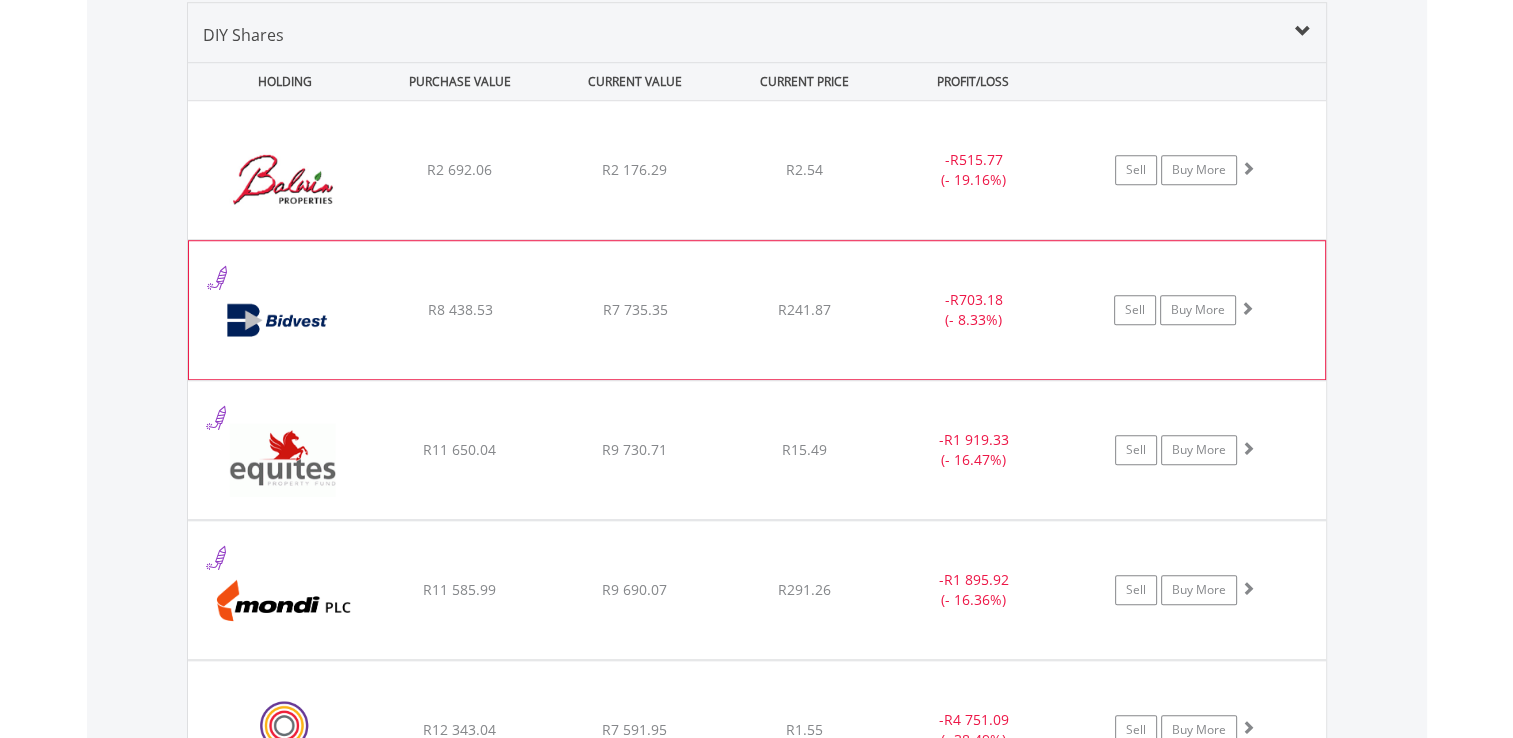 click on "﻿
Bidvest Limited
R8 438.53
R7 735.35
R241.87
-  R703.18 (- 8.33%)
Sell
Buy More" at bounding box center [757, 170] 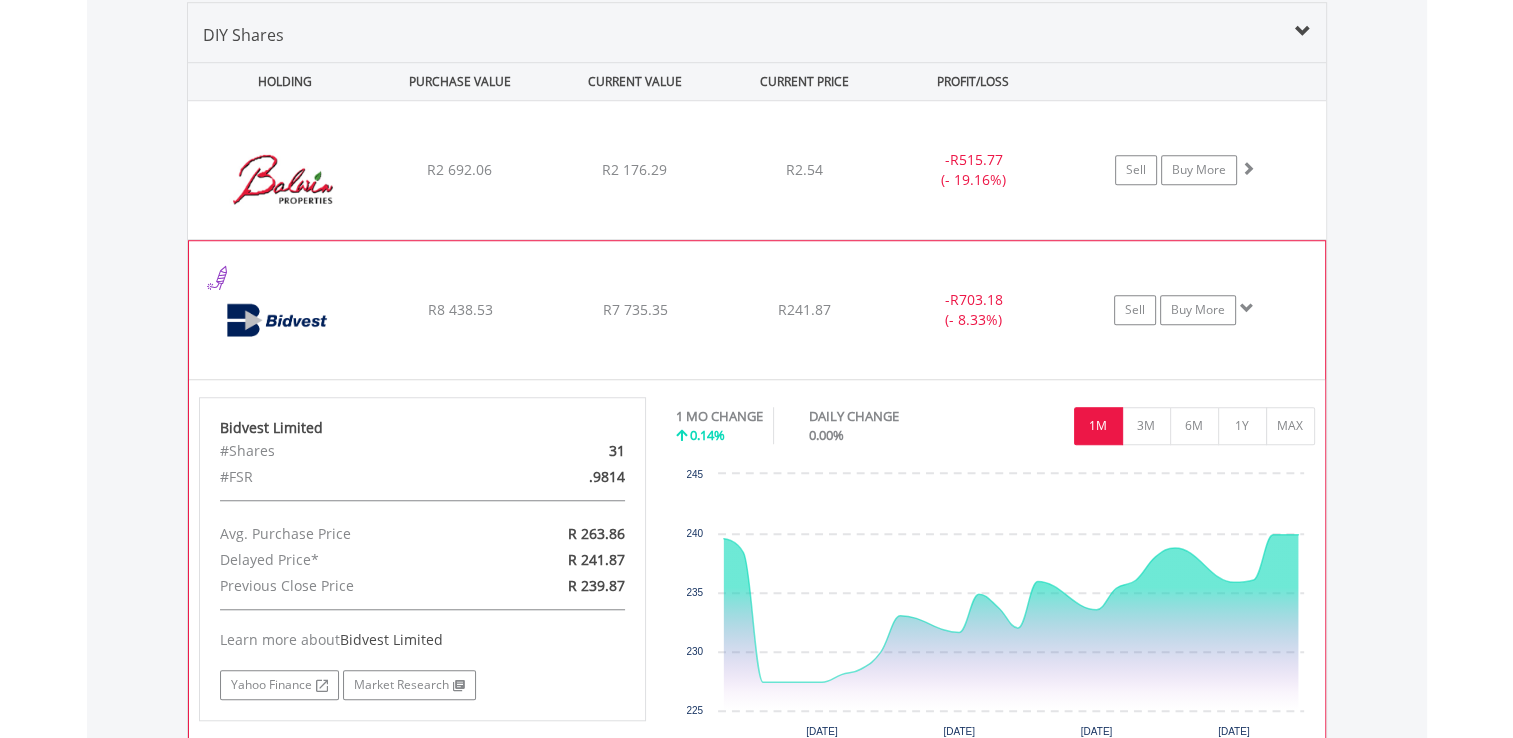 click on "﻿
Bidvest Limited
R8 438.53
R7 735.35
R241.87
-  R703.18 (- 8.33%)
Sell
Buy More" at bounding box center [757, 170] 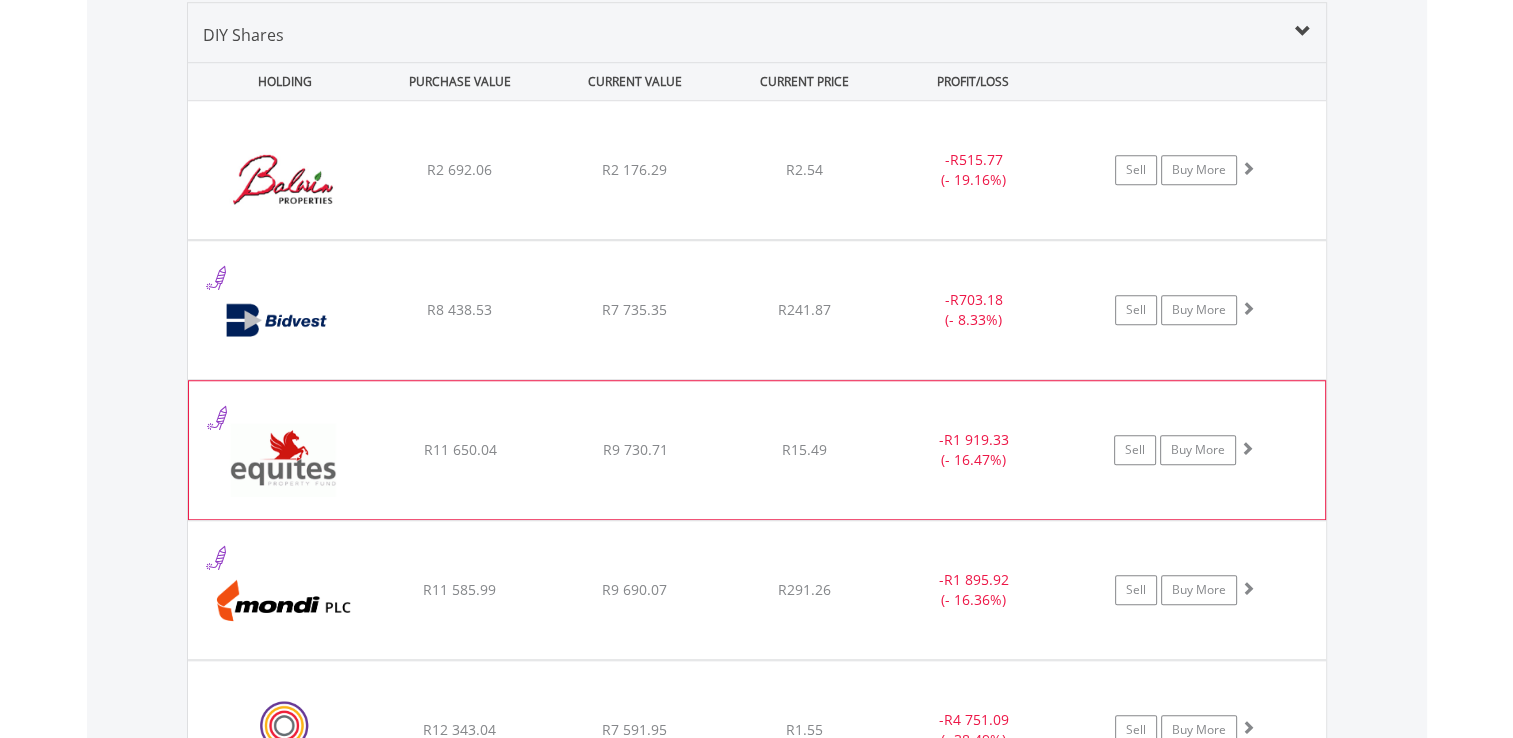 click on "﻿
Equites Property Fund Limited
R11 650.04
R9 730.71
R15.49
-  R1 919.33 (- 16.47%)
Sell
Buy More" at bounding box center [757, 170] 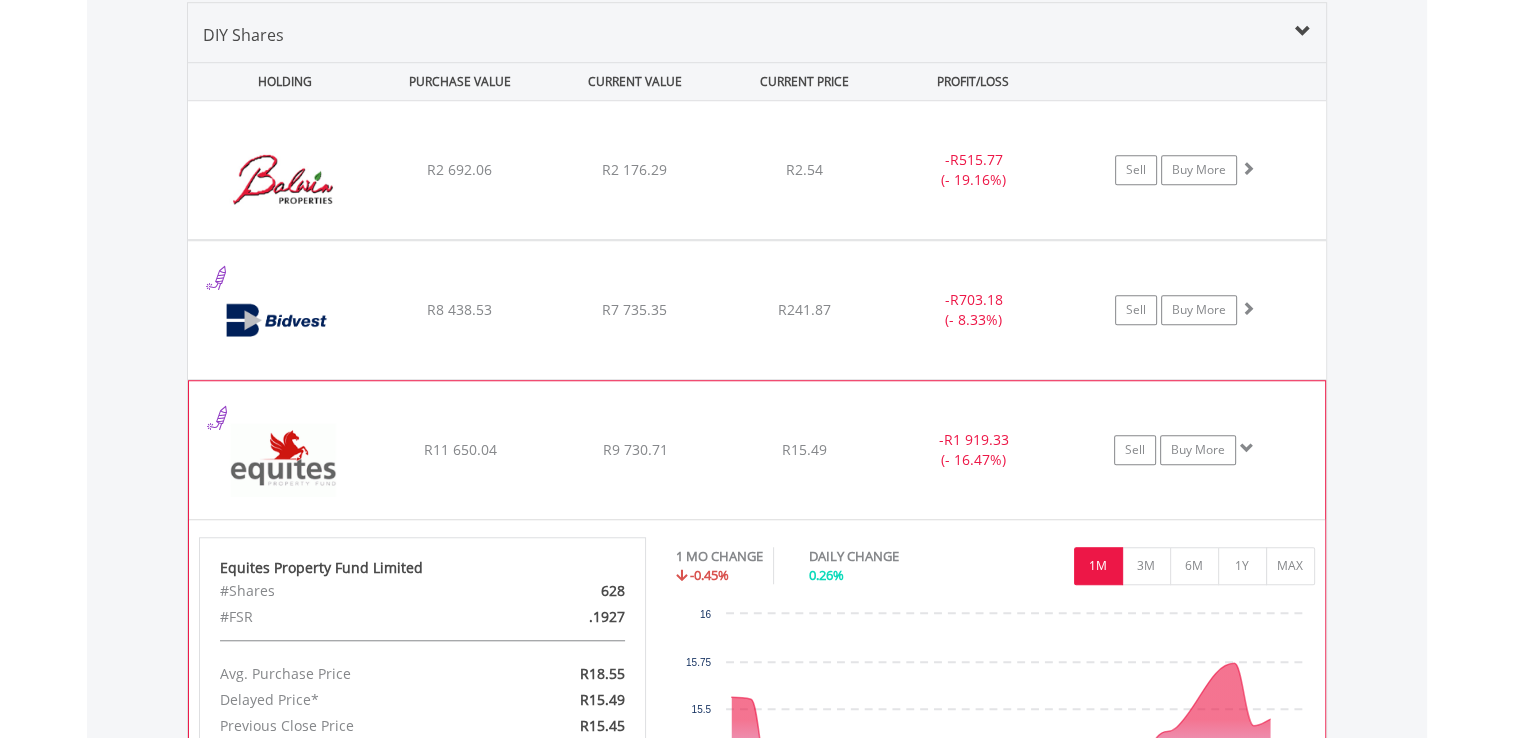click on "﻿
Equites Property Fund Limited
R11 650.04
R9 730.71
R15.49
-  R1 919.33 (- 16.47%)
Sell
Buy More" at bounding box center (757, 170) 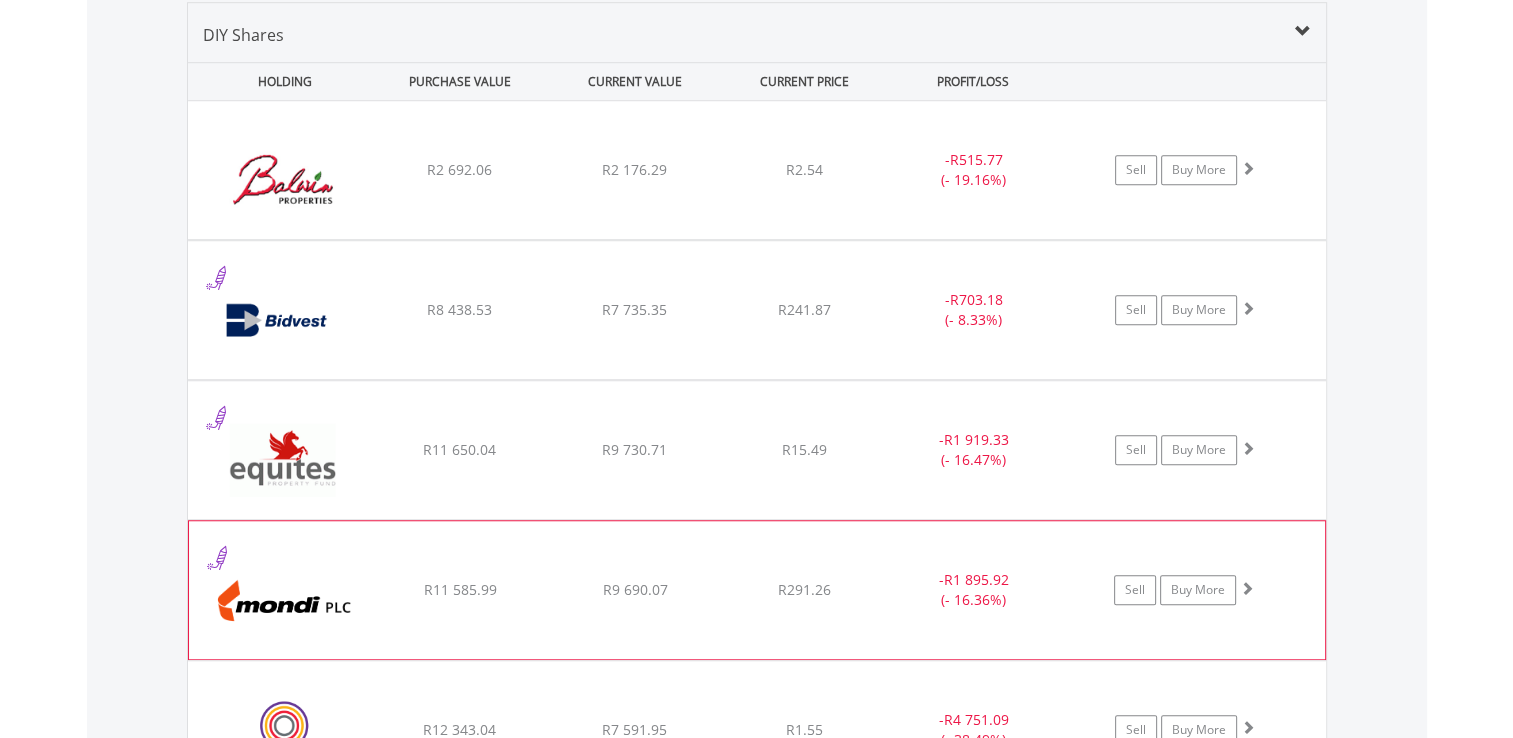 click on "﻿
Mondi PLC
R11 585.99
R9 690.07
R291.26
-  R1 895.92 (- 16.36%)
Sell
Buy More" at bounding box center [757, 170] 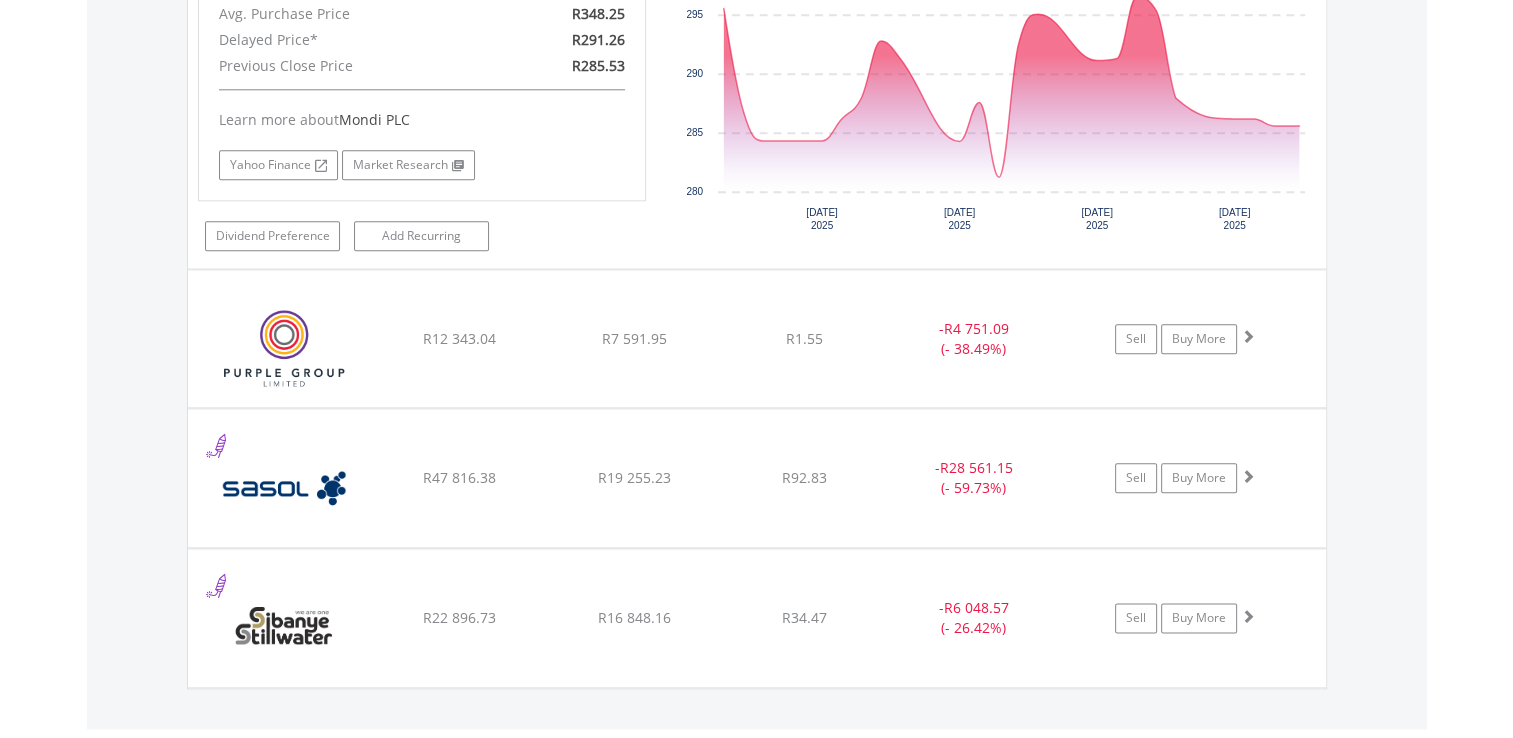 scroll, scrollTop: 2288, scrollLeft: 0, axis: vertical 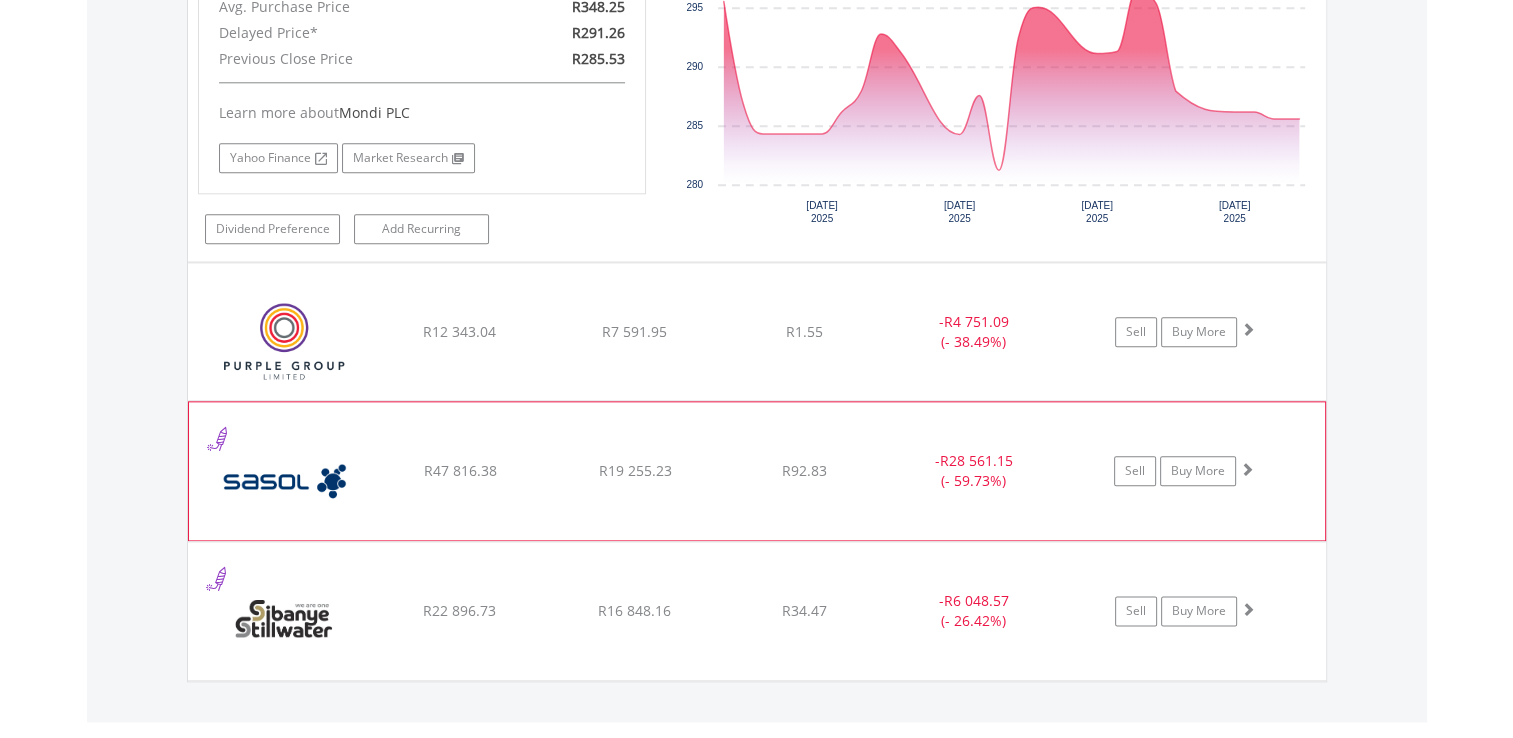 click on "R92.83" at bounding box center [804, -637] 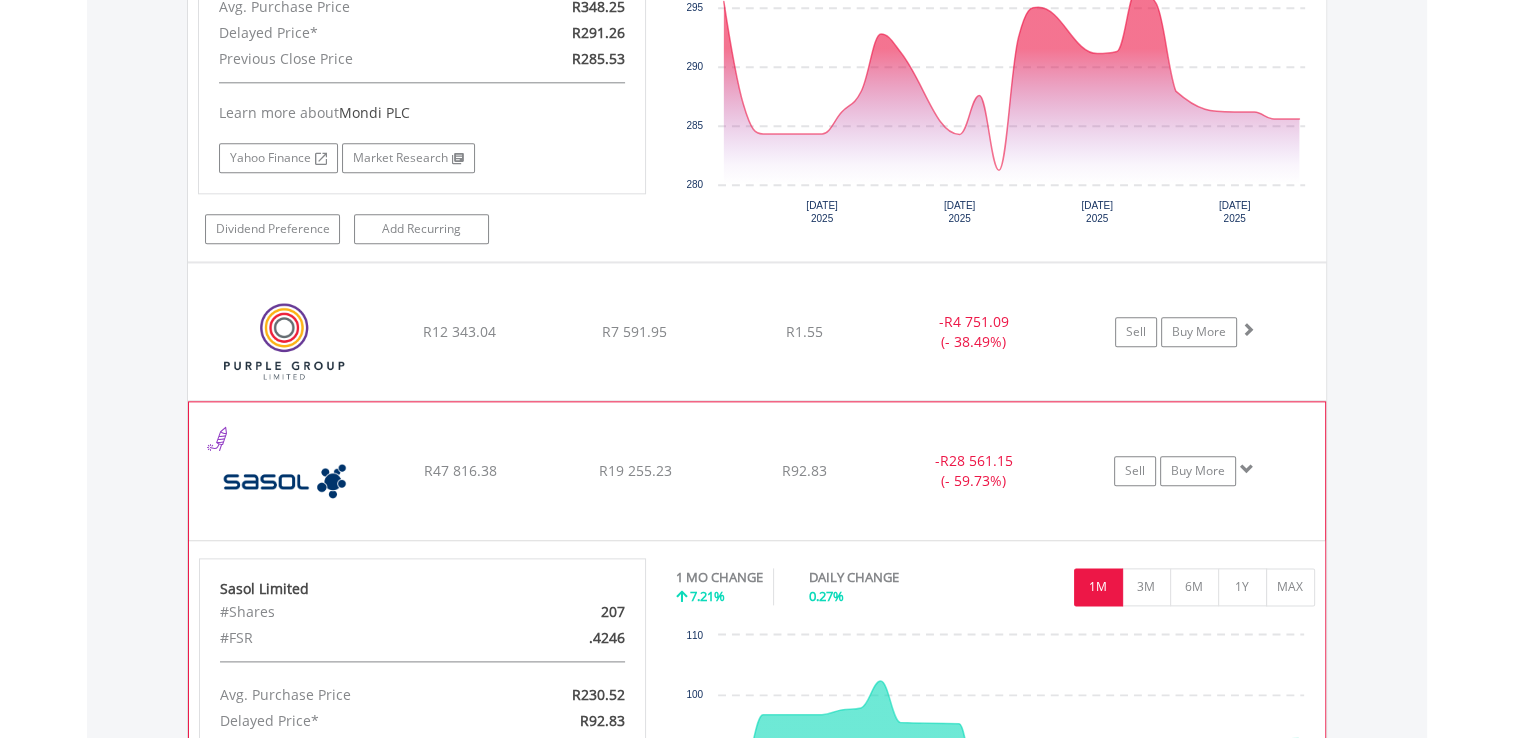 click on "R92.83" at bounding box center (804, -637) 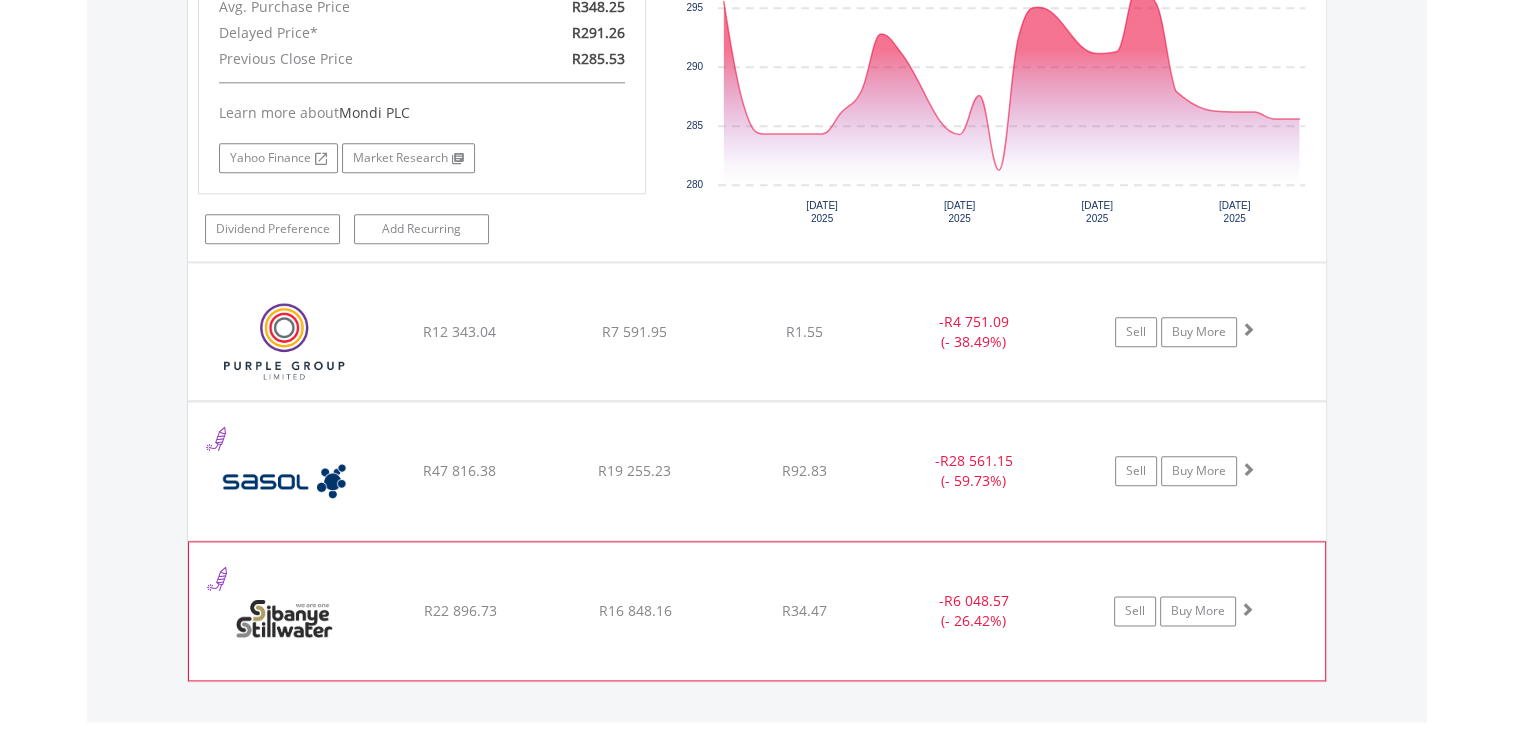 click on "﻿
Sibanye Stillwater Limited
R22 896.73
R16 848.16
R34.47
-  R6 048.57 (- 26.42%)
Sell
Buy More" at bounding box center (757, -637) 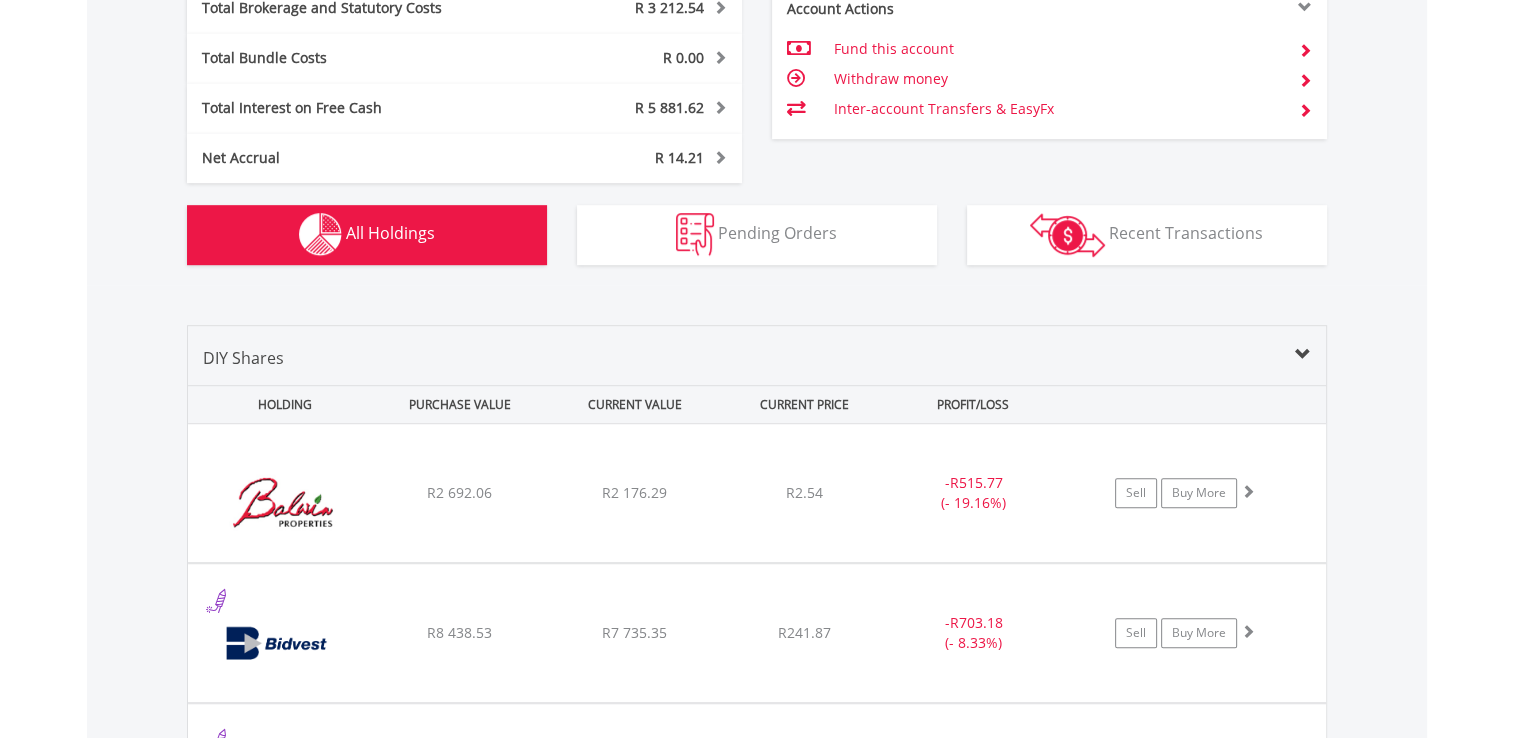 scroll, scrollTop: 1223, scrollLeft: 0, axis: vertical 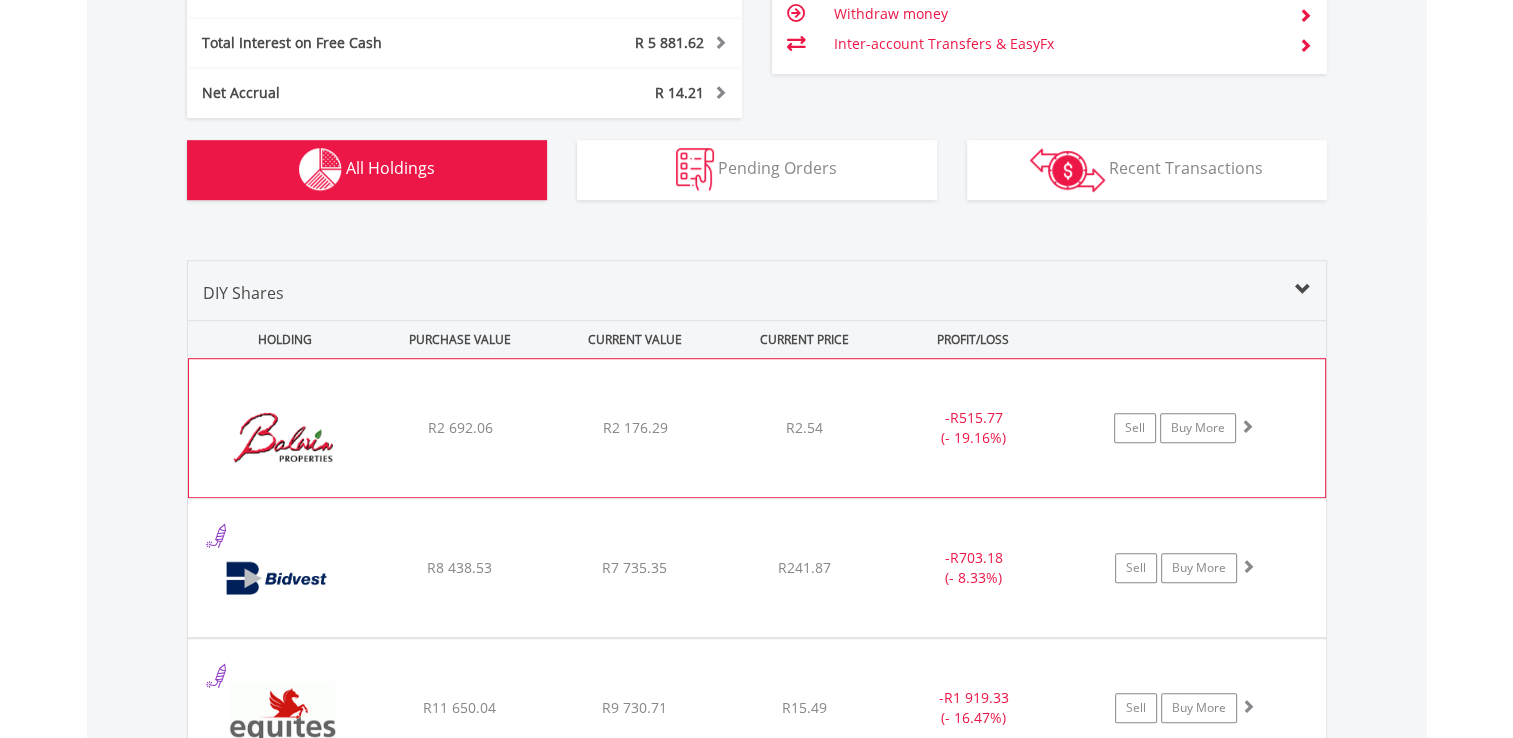 click on "﻿
[PERSON_NAME] Properties Limited
R2 692.06
R2 176.29
R2.54
-  R515.77 (- 19.16%)
Sell
Buy More" at bounding box center [757, 428] 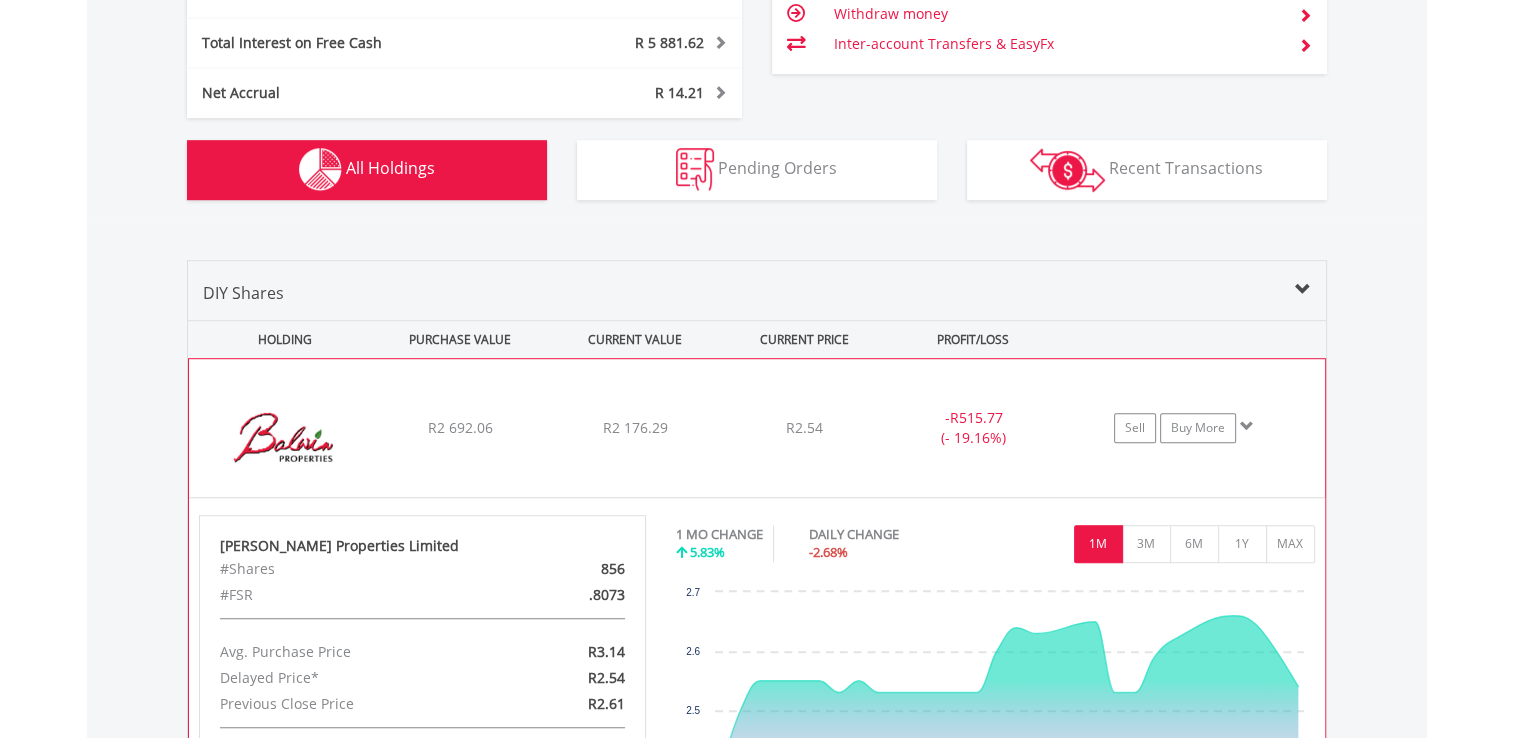 click on "﻿
[PERSON_NAME] Properties Limited
R2 692.06
R2 176.29
R2.54
-  R515.77 (- 19.16%)
Sell
Buy More" at bounding box center [757, 428] 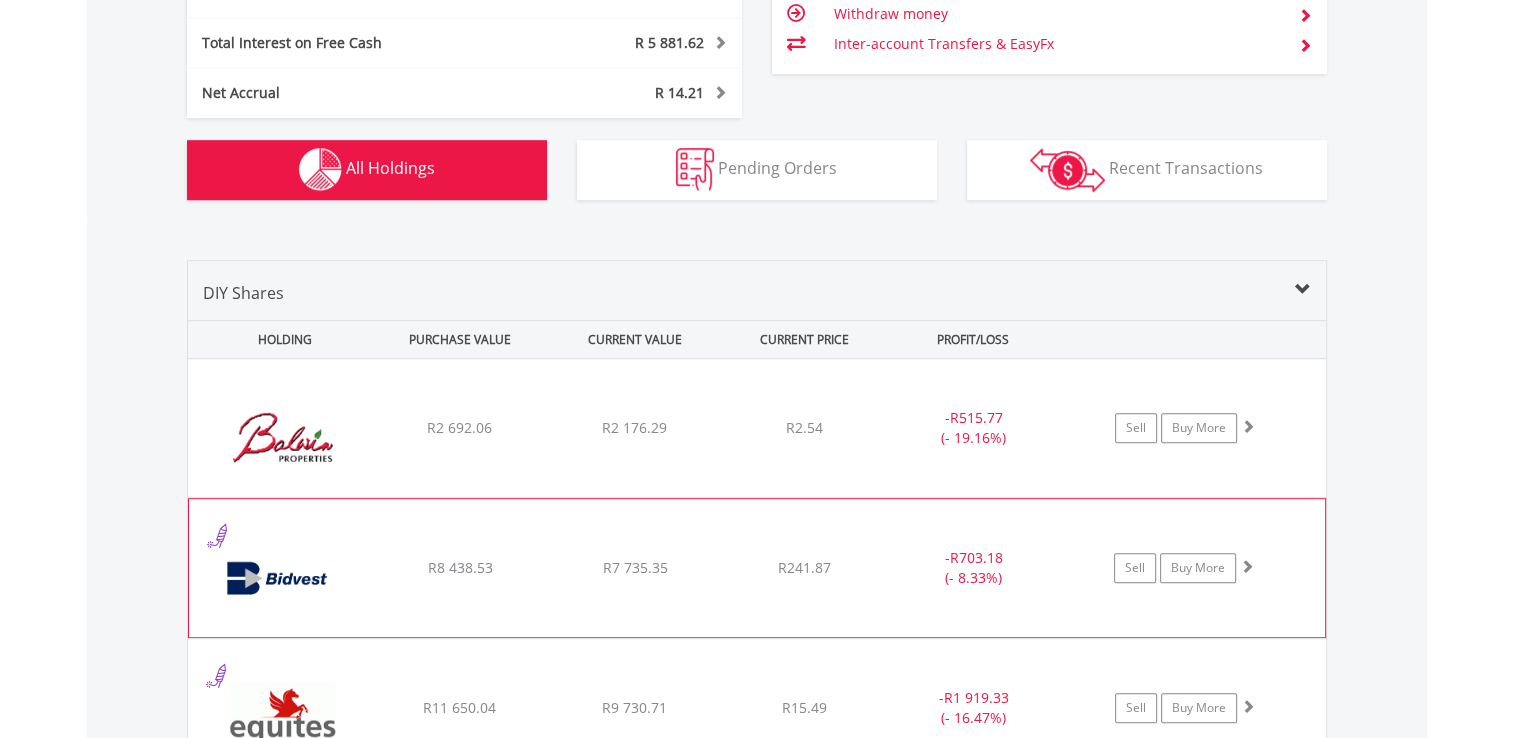 click on "﻿
Bidvest Limited
R8 438.53
R7 735.35
R241.87
-  R703.18 (- 8.33%)
Sell
Buy More" at bounding box center [757, 428] 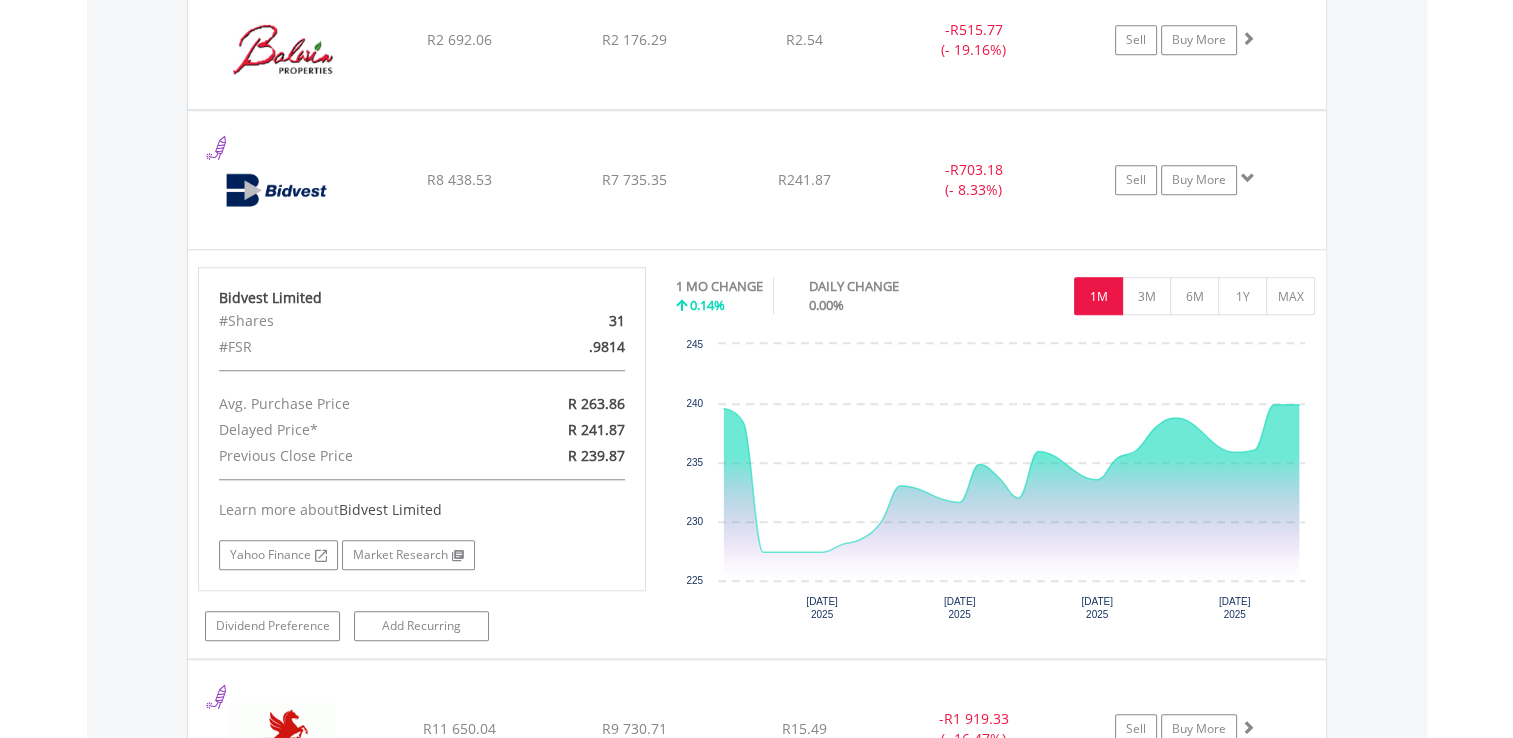 scroll, scrollTop: 1616, scrollLeft: 0, axis: vertical 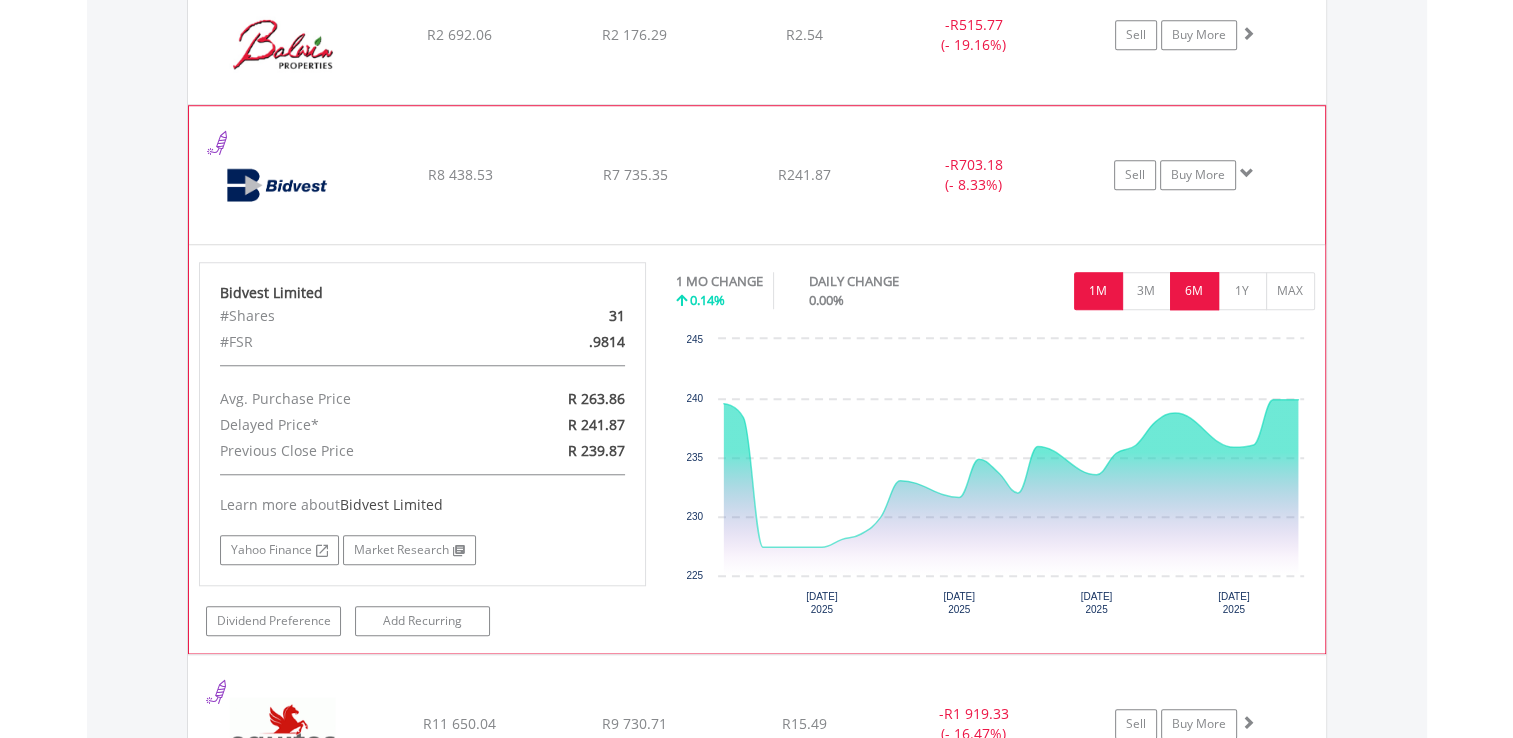 click on "6M" at bounding box center [1194, 291] 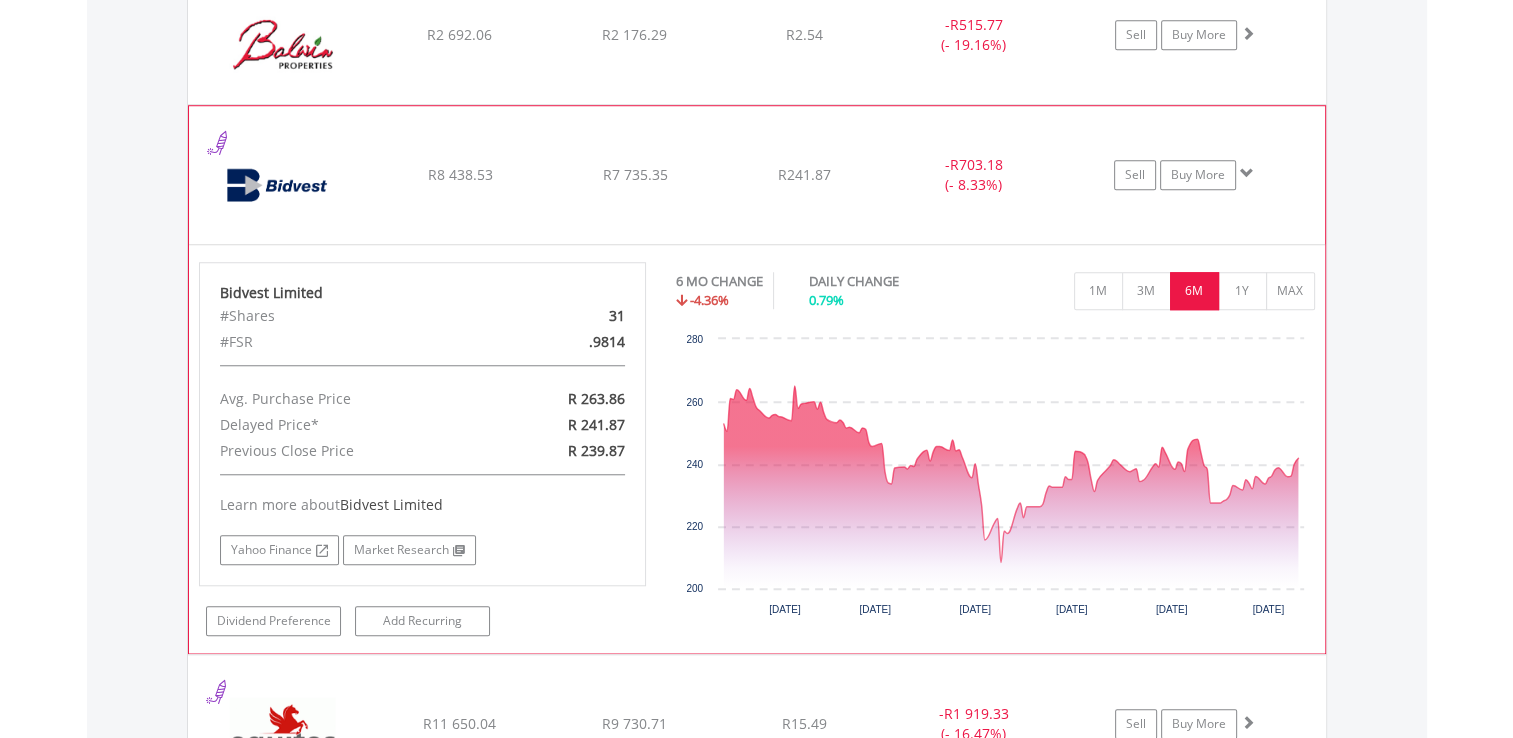 click on "﻿
Bidvest Limited
R8 438.53
R7 735.35
R241.87
-  R703.18 (- 8.33%)
Sell
Buy More" at bounding box center [757, 35] 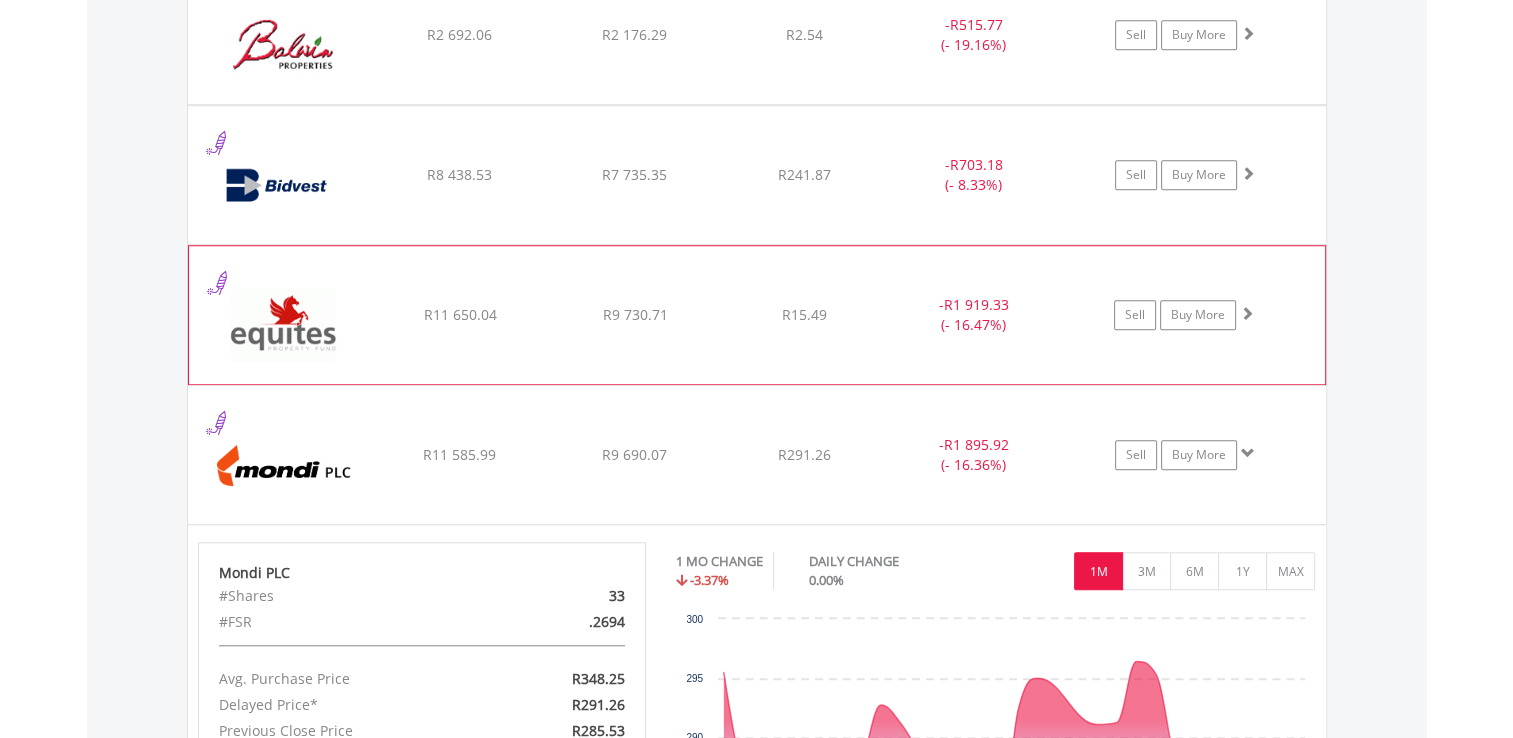 click on "﻿
Equites Property Fund Limited
R11 650.04
R9 730.71
R15.49
-  R1 919.33 (- 16.47%)
Sell
Buy More" at bounding box center [757, 35] 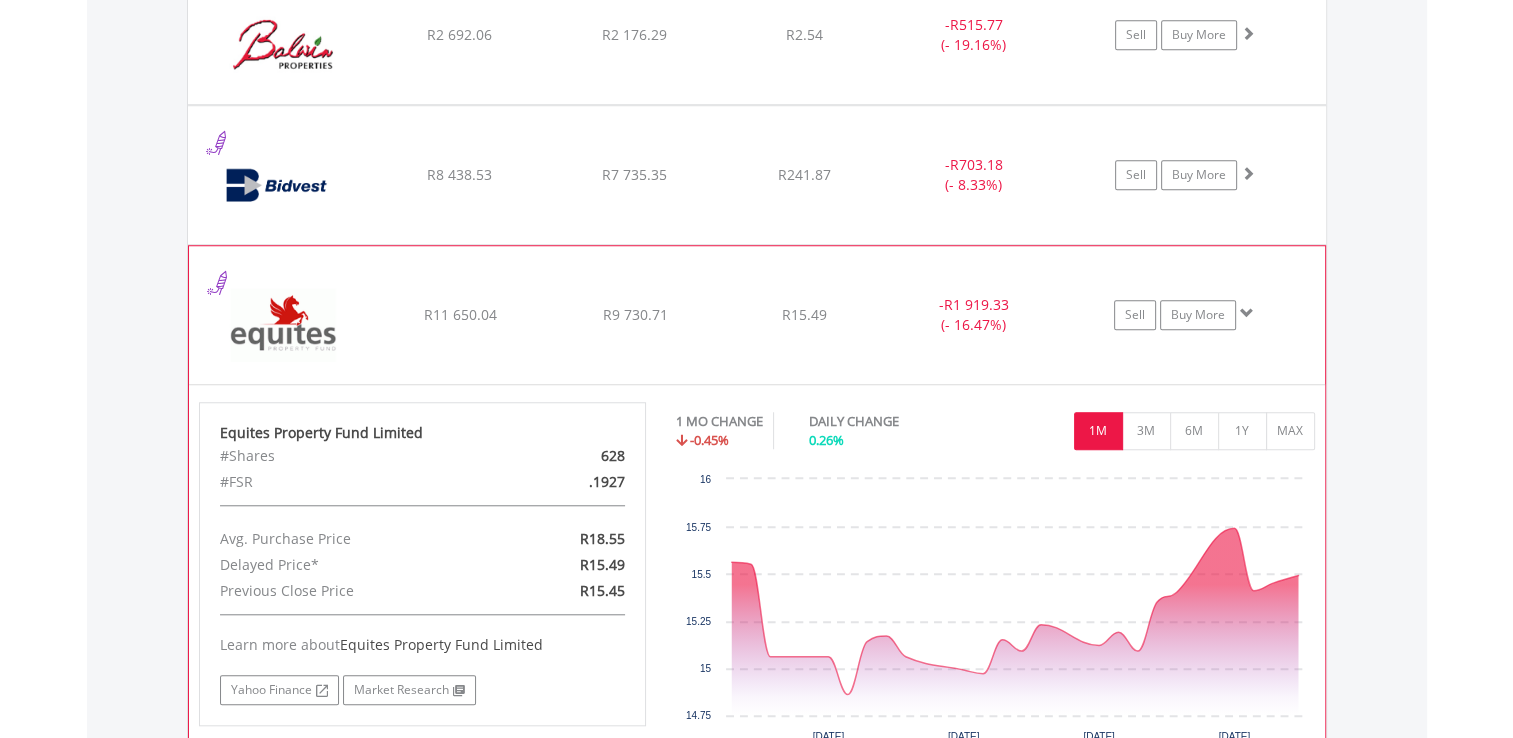 click on "﻿
Equites Property Fund Limited
R11 650.04
R9 730.71
R15.49
-  R1 919.33 (- 16.47%)
Sell
Buy More" at bounding box center [757, 35] 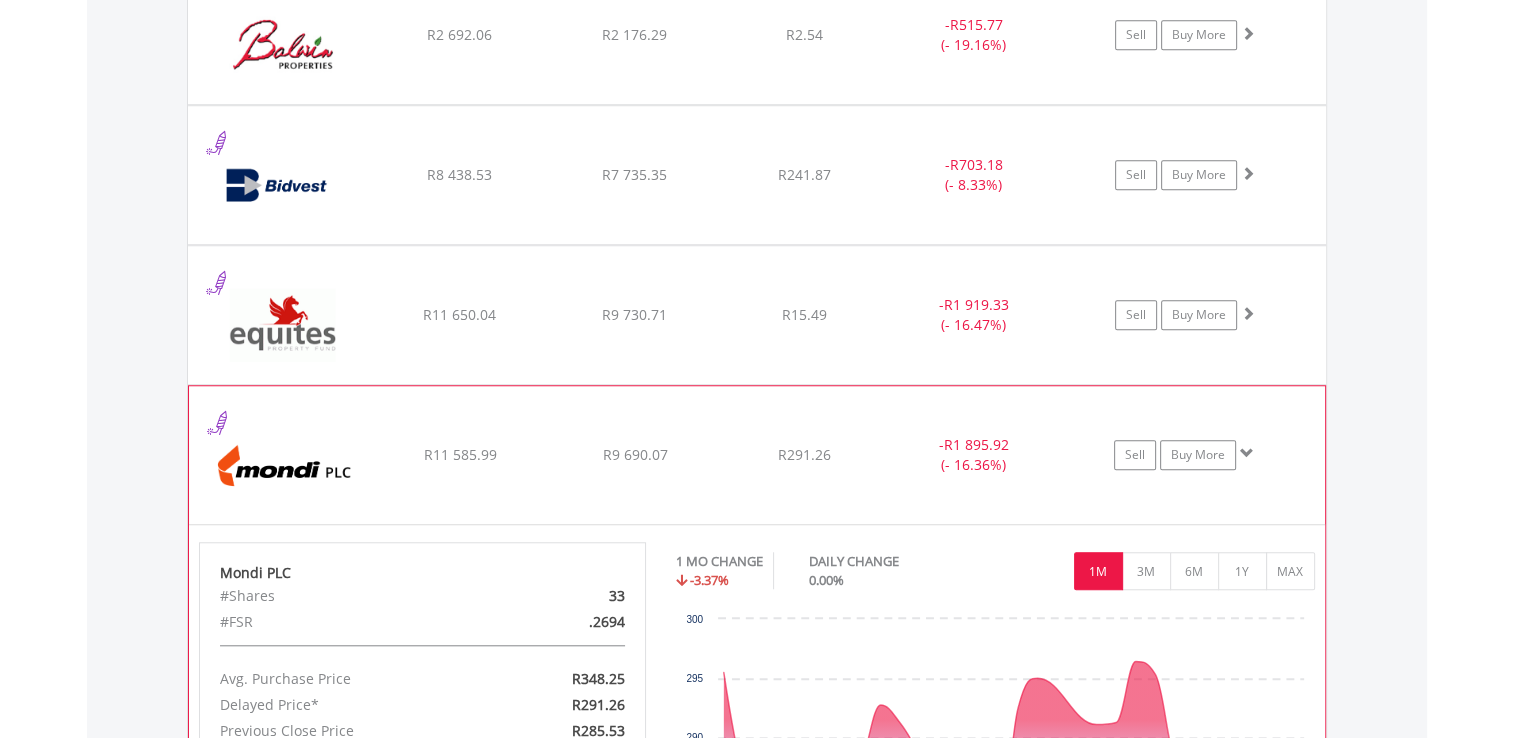 click on "﻿
Mondi PLC
R11 585.99
R9 690.07
R291.26
-  R1 895.92 (- 16.36%)
Sell
Buy More" at bounding box center [757, 35] 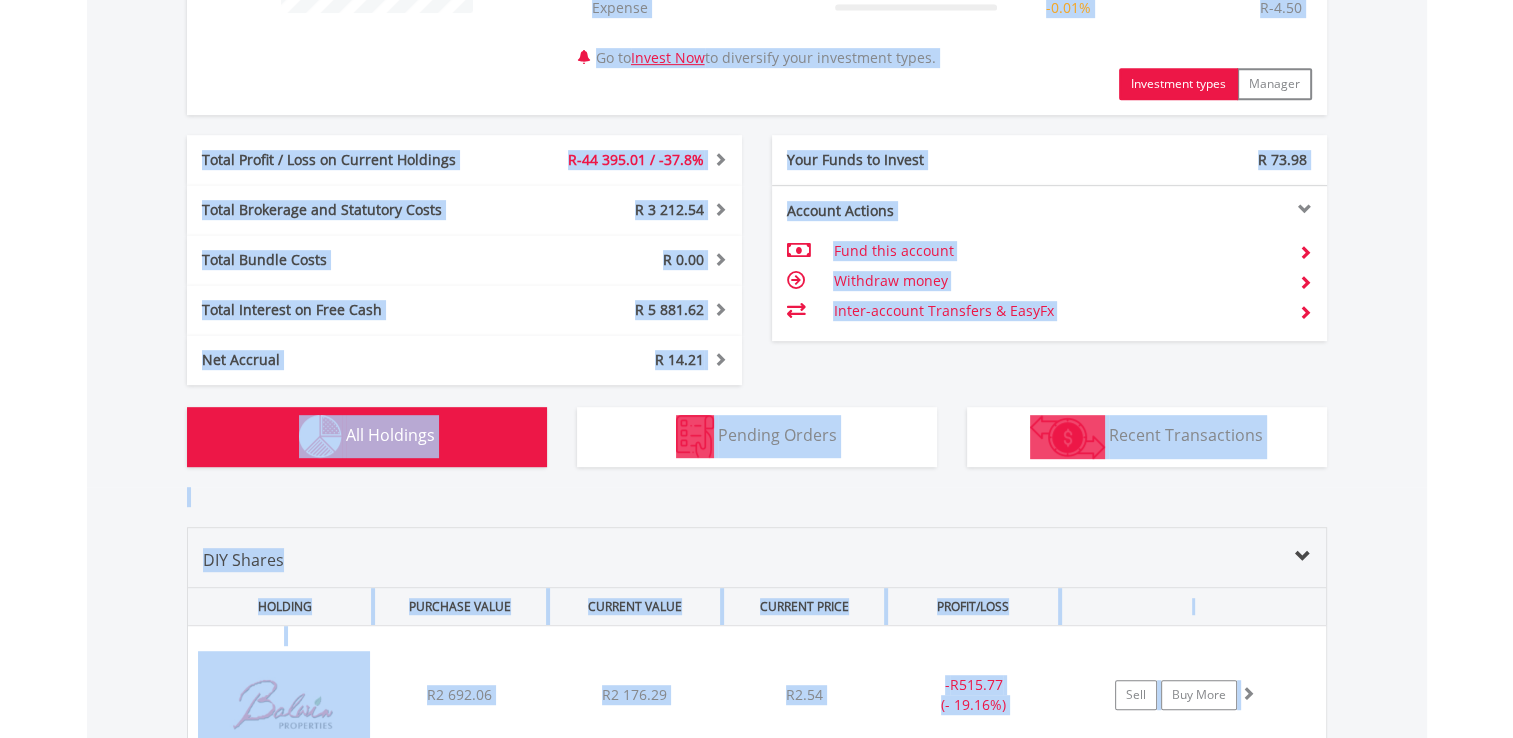 drag, startPoint x: 1024, startPoint y: 409, endPoint x: 856, endPoint y: -74, distance: 511.38342 